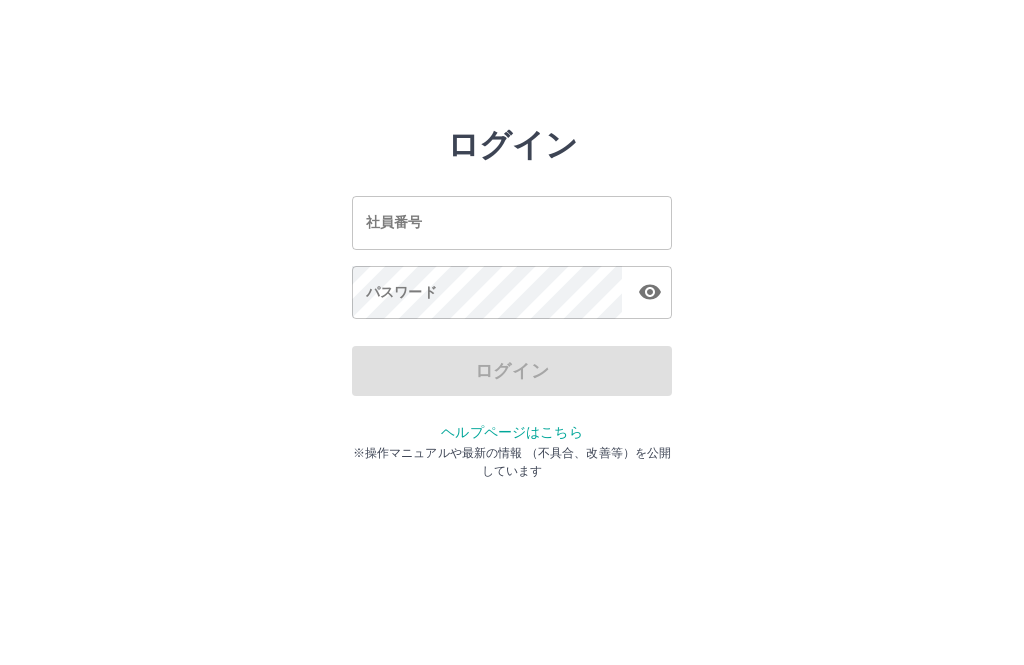 scroll, scrollTop: 0, scrollLeft: 0, axis: both 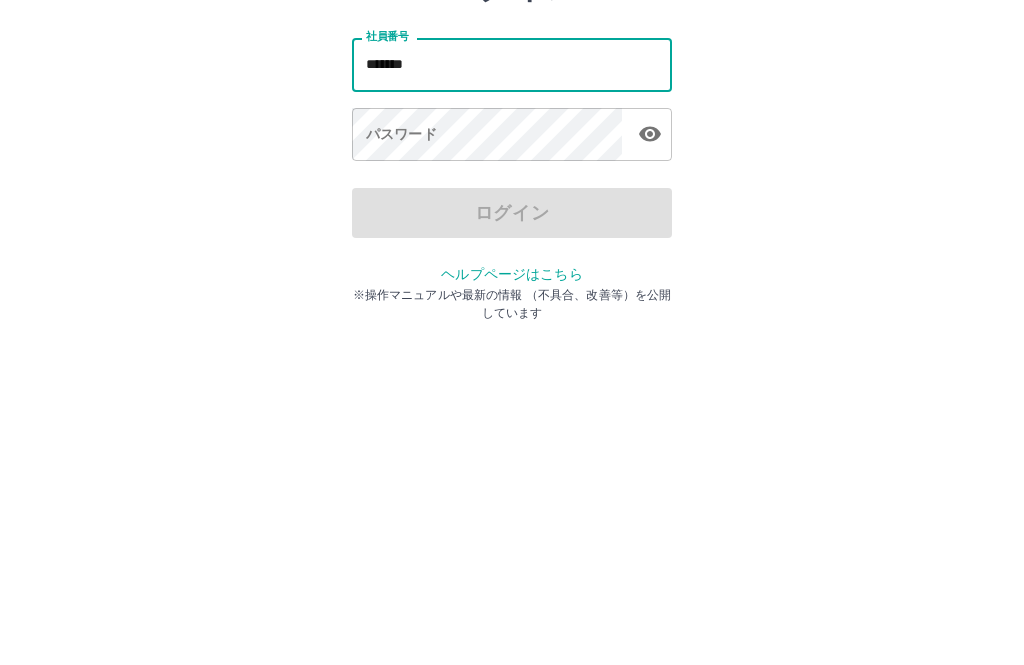 type on "*******" 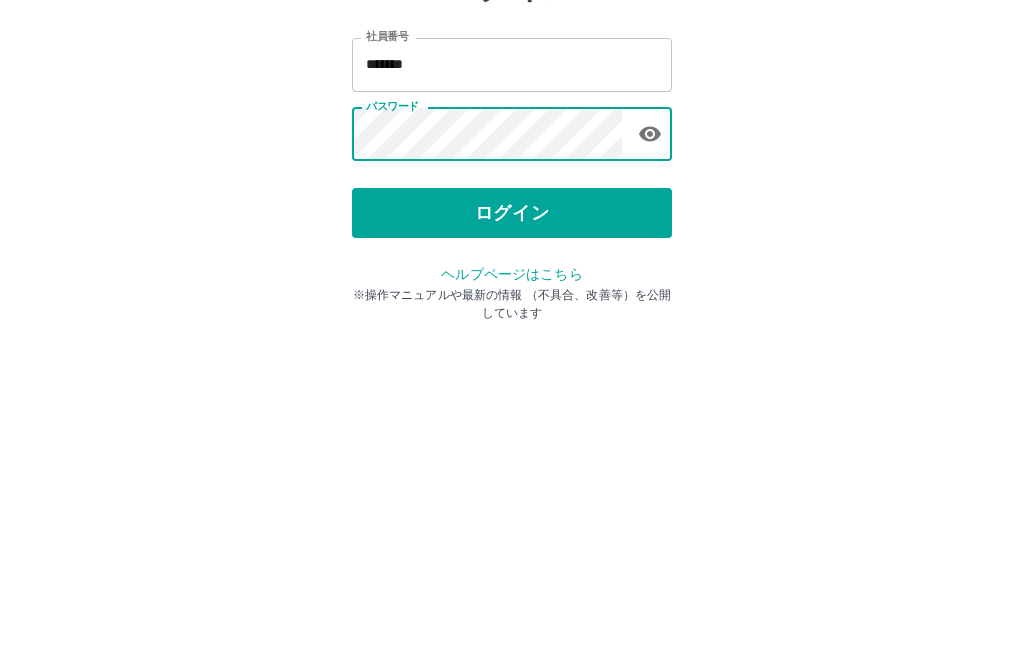click on "ログイン" at bounding box center [512, 371] 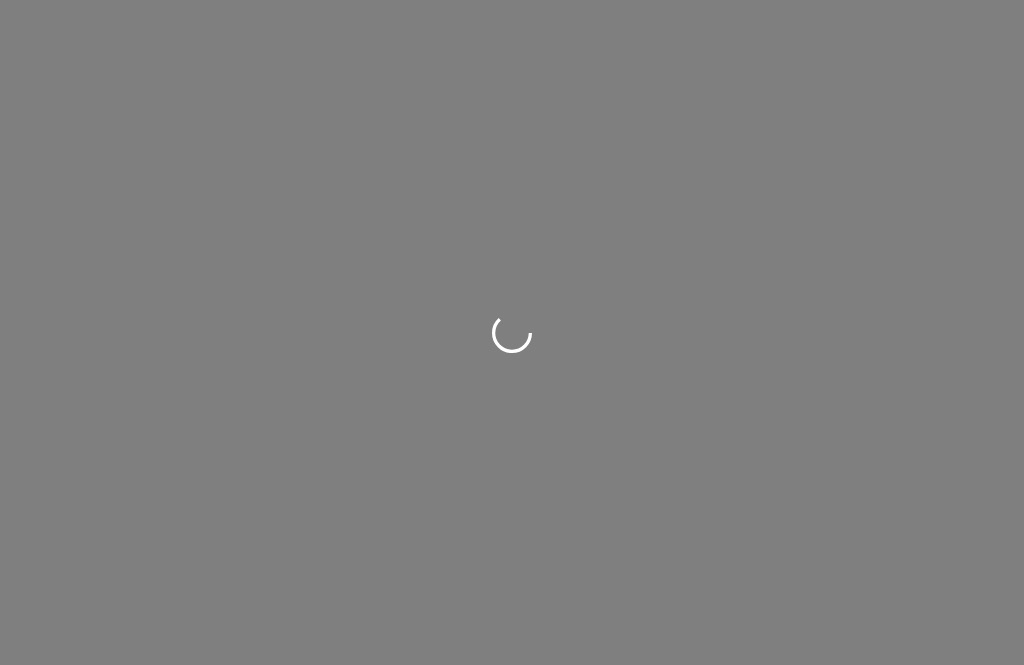 scroll, scrollTop: 0, scrollLeft: 0, axis: both 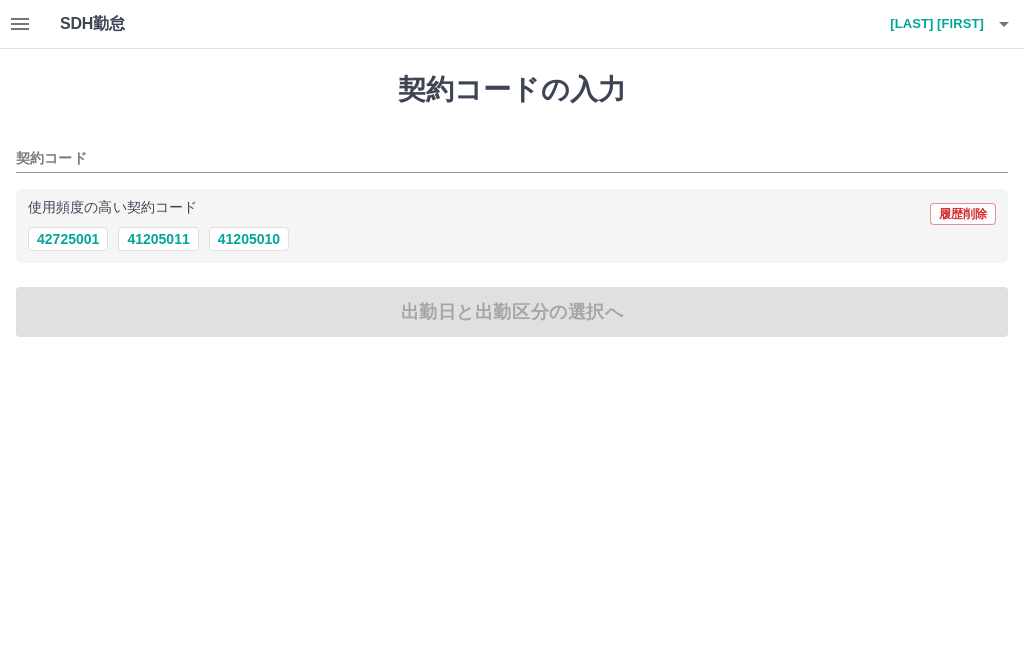 click on "41205010" at bounding box center [249, 239] 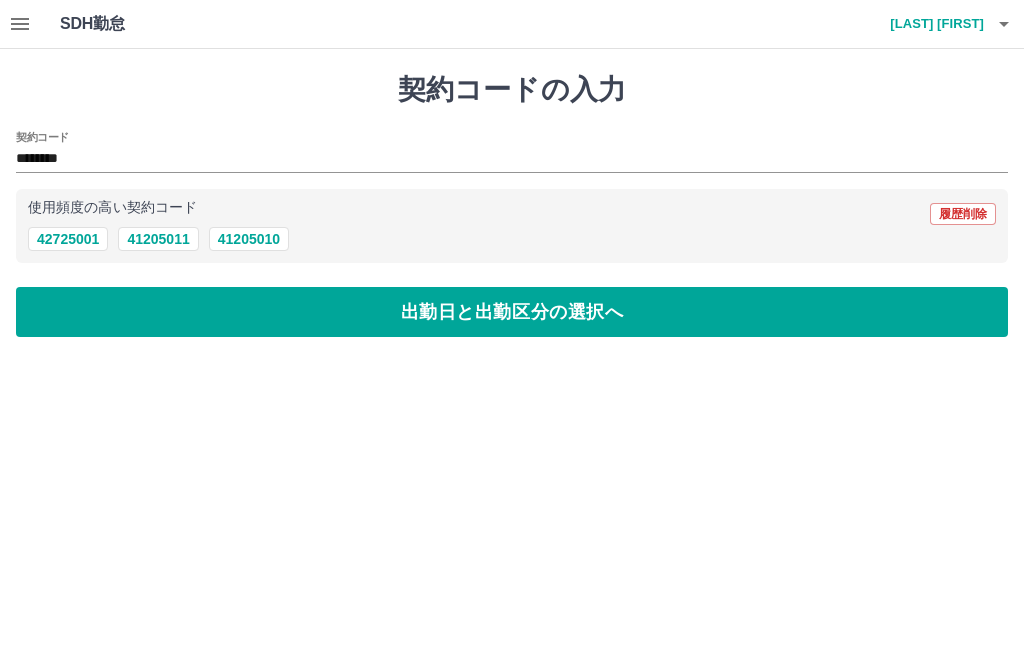 click on "出勤日と出勤区分の選択へ" at bounding box center (512, 312) 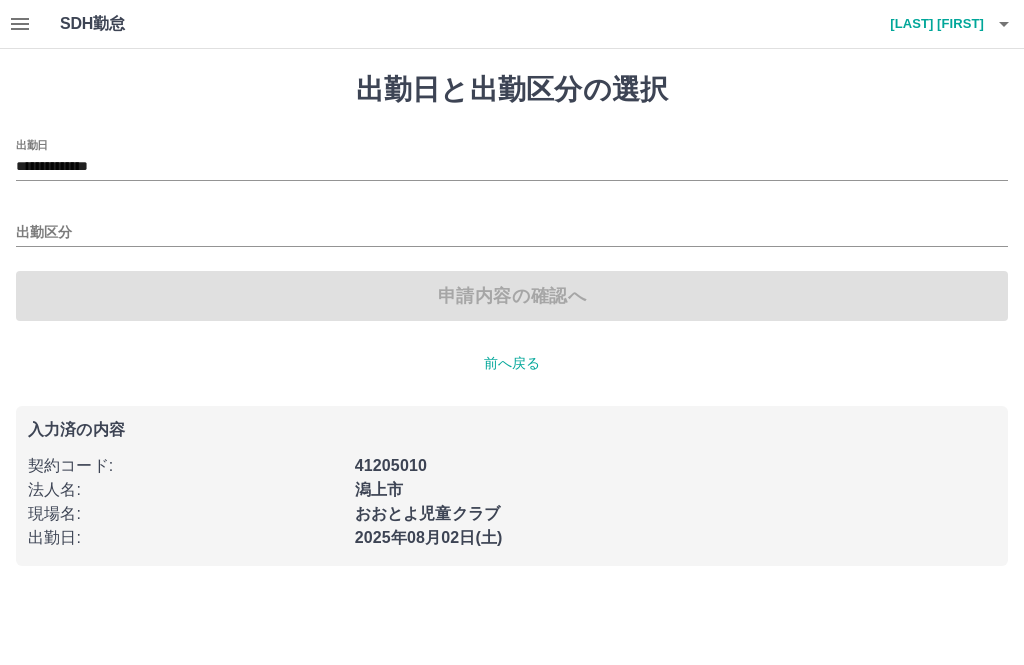 click on "出勤区分" at bounding box center [512, 233] 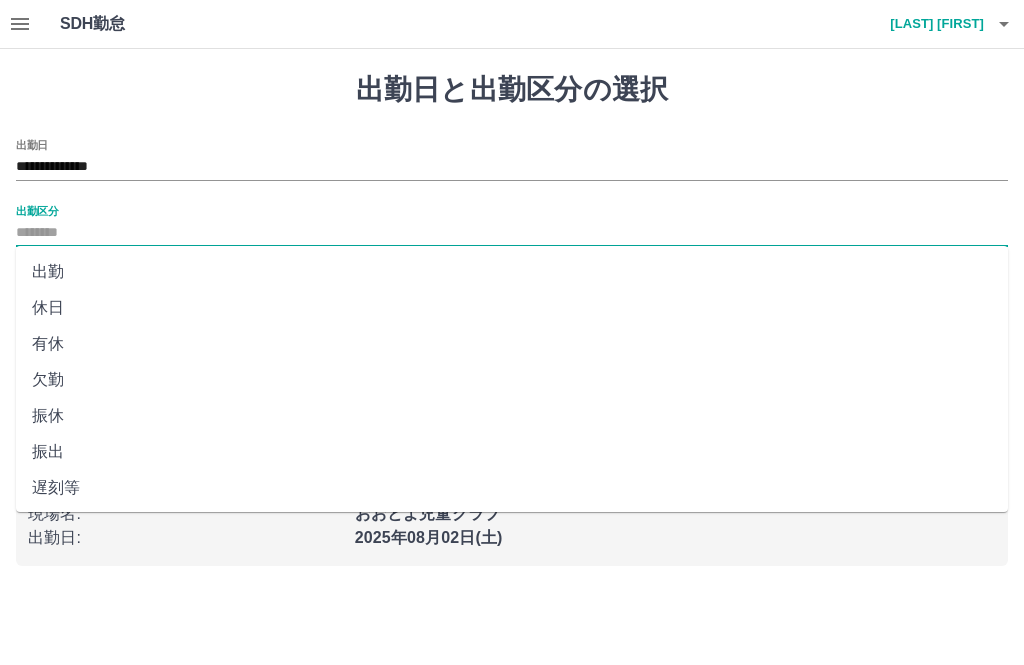 click on "出勤" at bounding box center [512, 272] 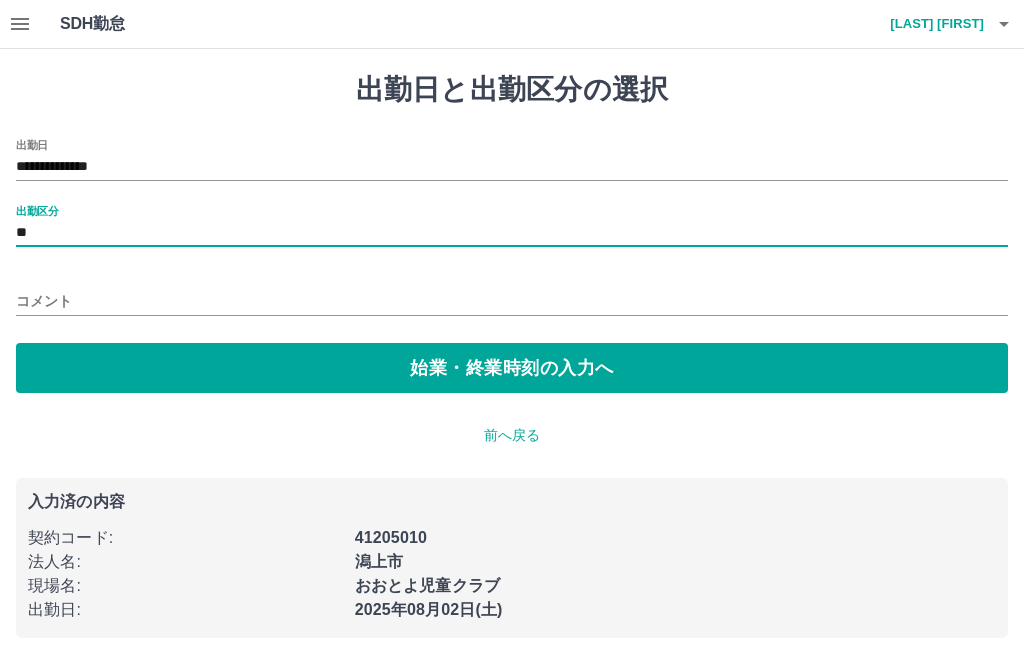 type on "**" 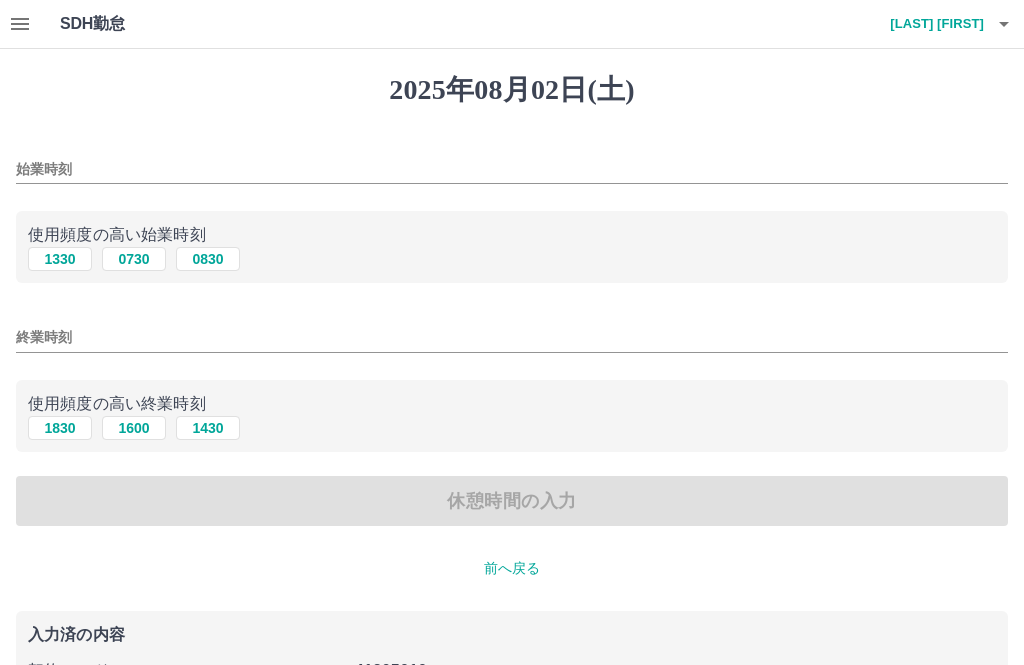 click on "始業時刻" at bounding box center (512, 169) 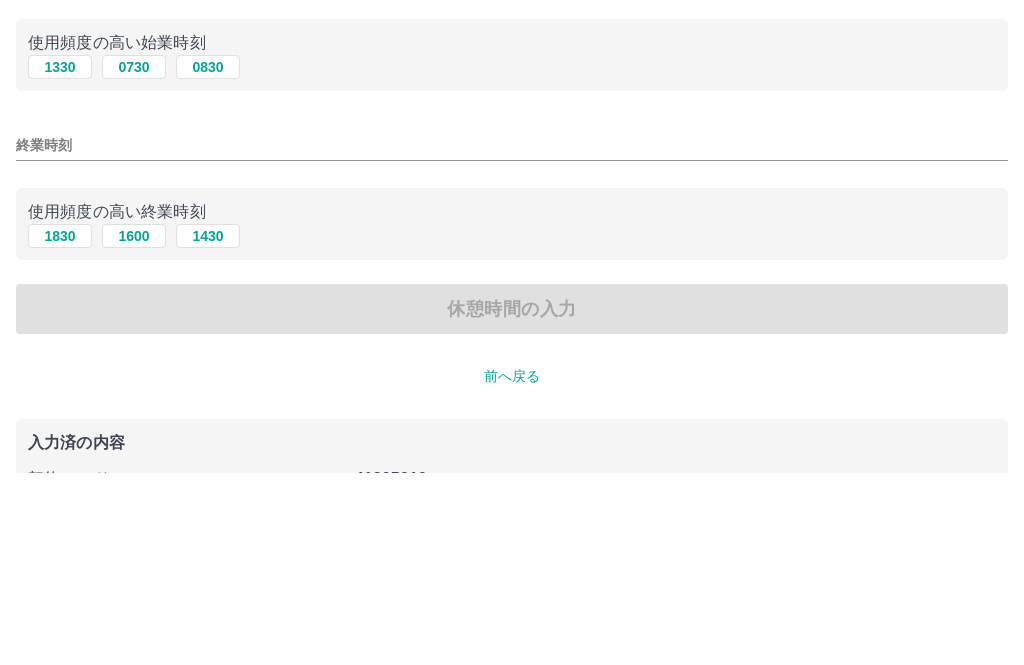 type on "****" 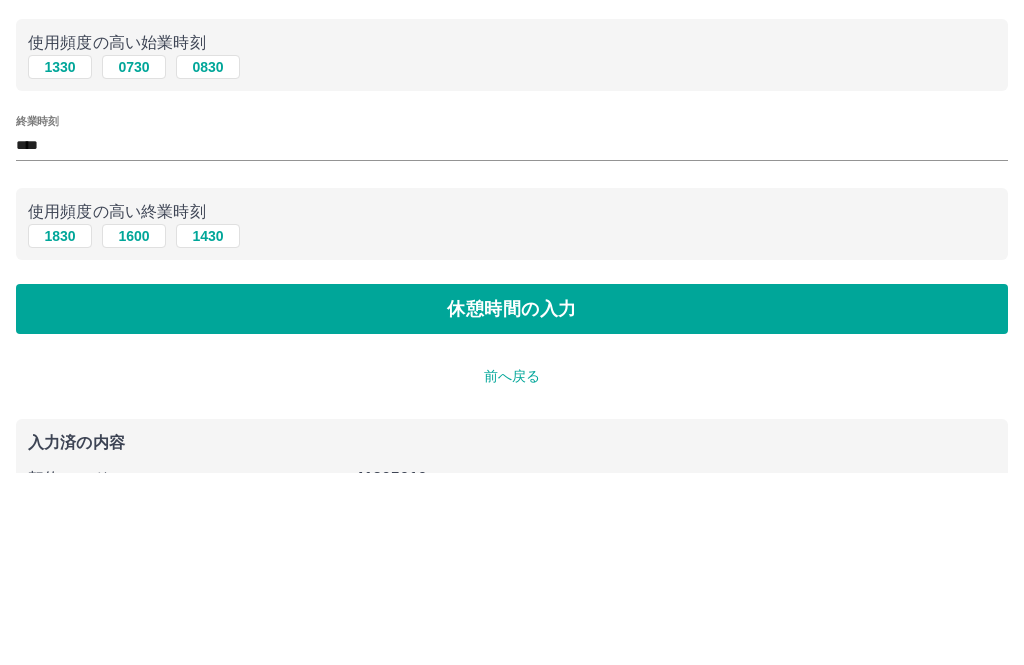scroll, scrollTop: 92, scrollLeft: 0, axis: vertical 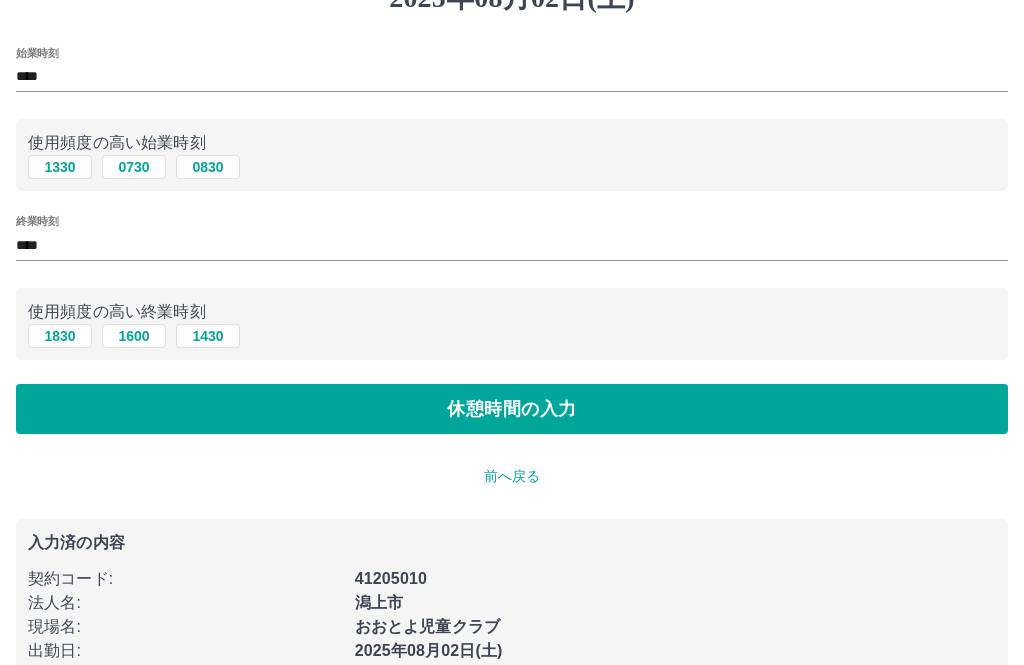 click on "休憩時間の入力" at bounding box center (512, 409) 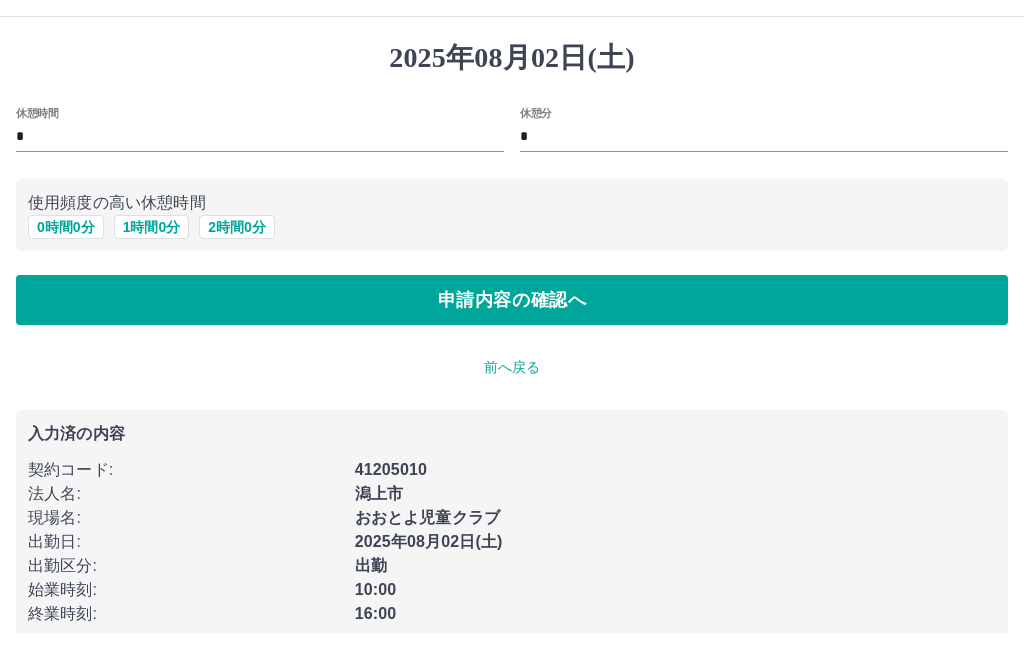 scroll, scrollTop: 34, scrollLeft: 0, axis: vertical 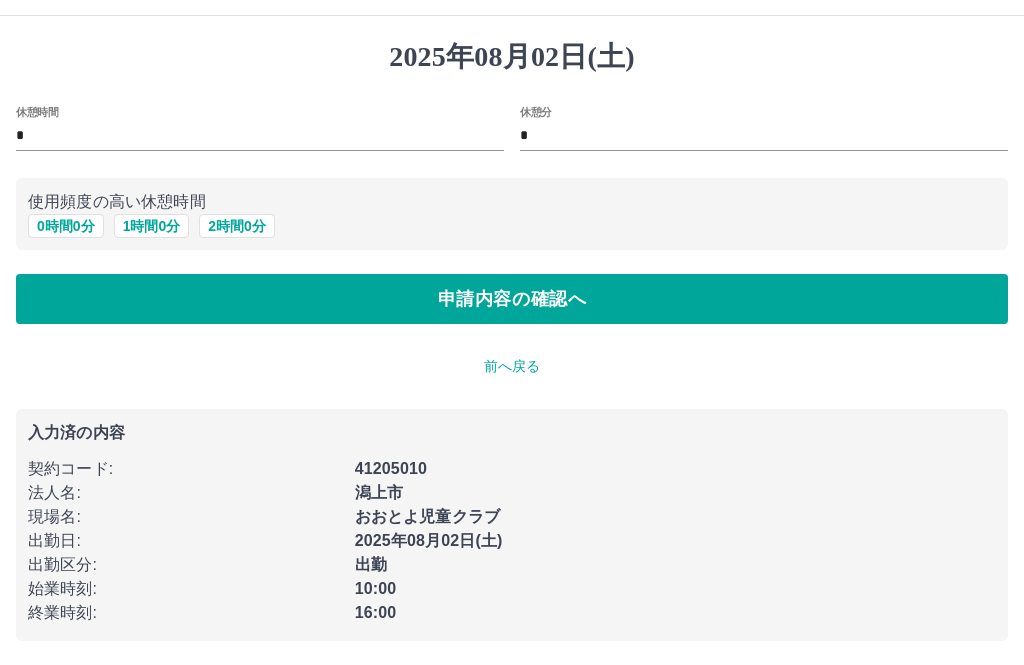click on "申請内容の確認へ" at bounding box center (512, 299) 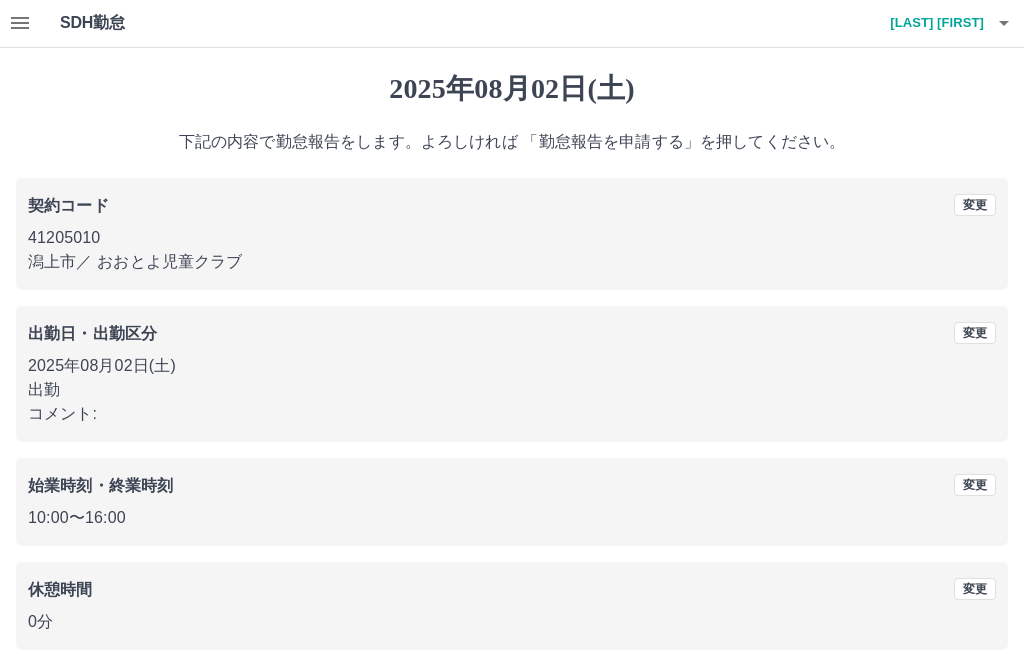 scroll, scrollTop: 19, scrollLeft: 0, axis: vertical 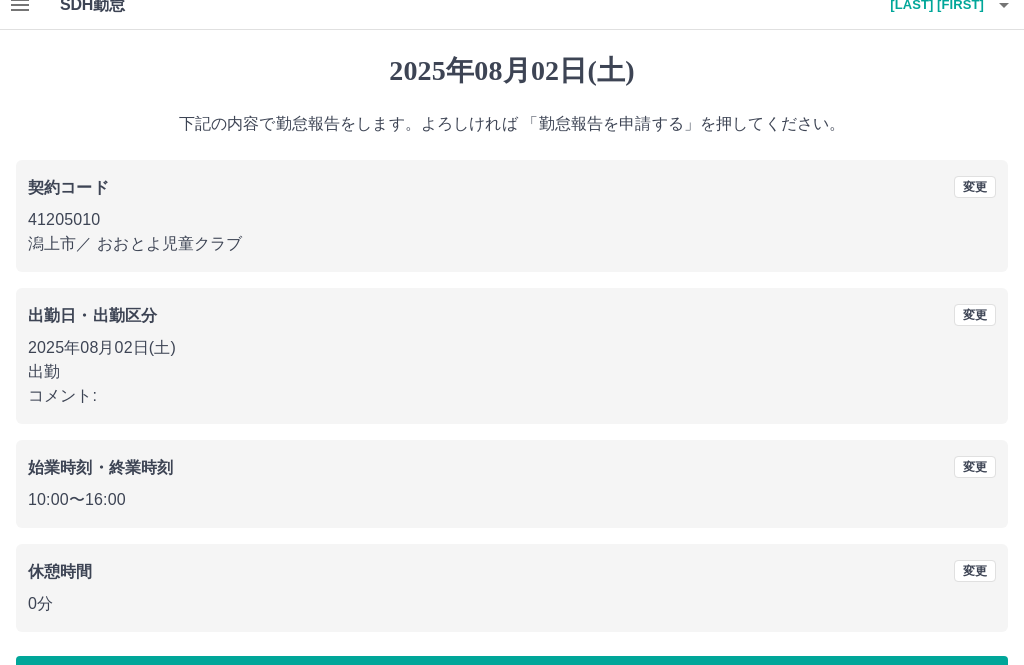 click on "勤怠報告を申請する" at bounding box center (512, 681) 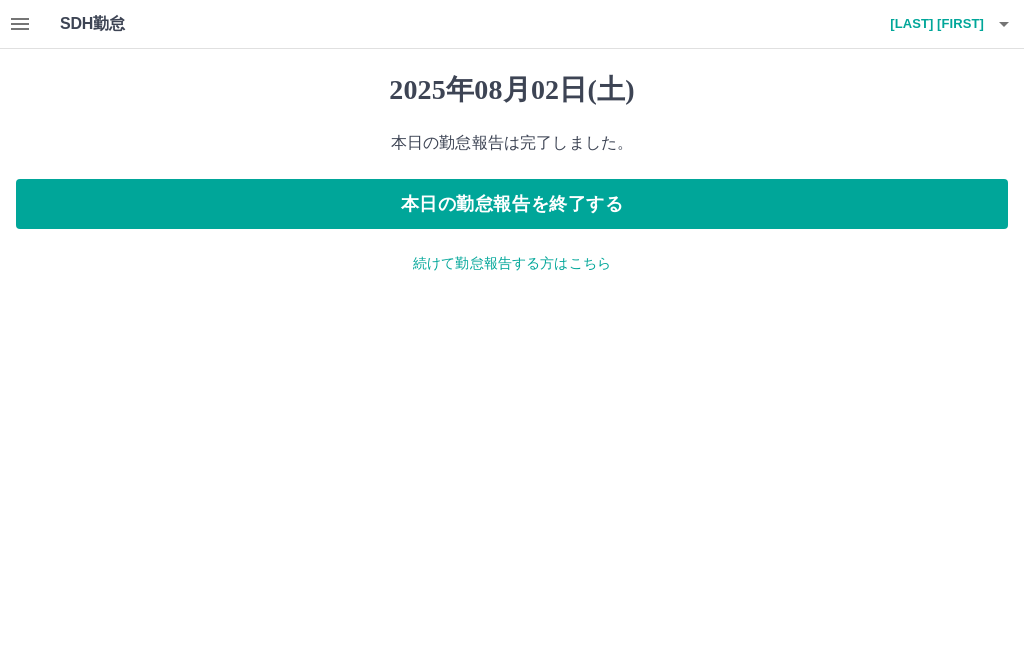 scroll, scrollTop: 0, scrollLeft: 0, axis: both 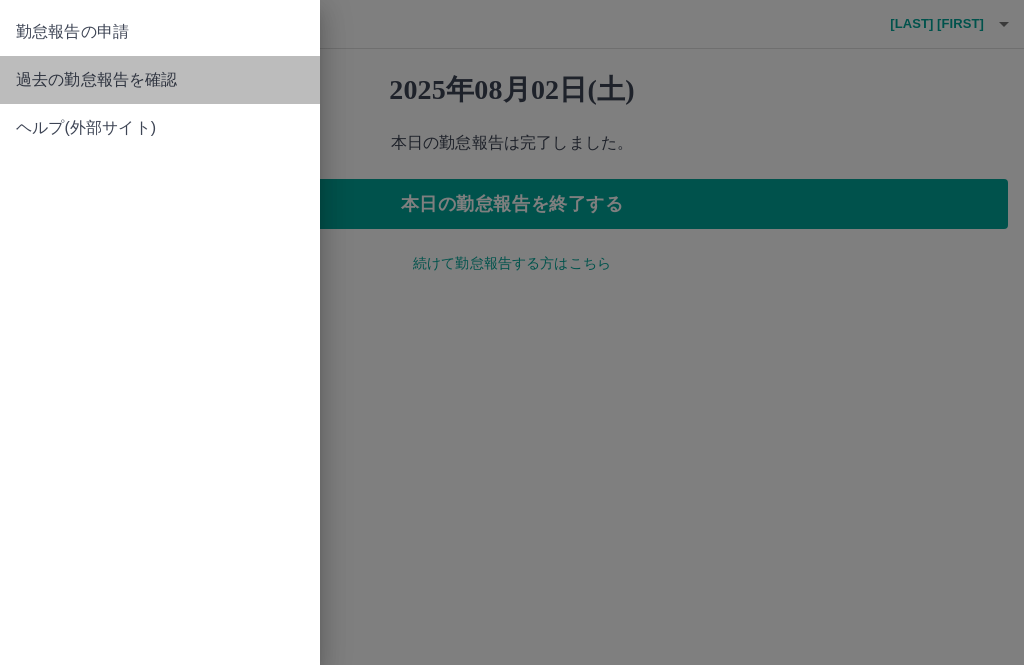 click on "過去の勤怠報告を確認" at bounding box center [160, 80] 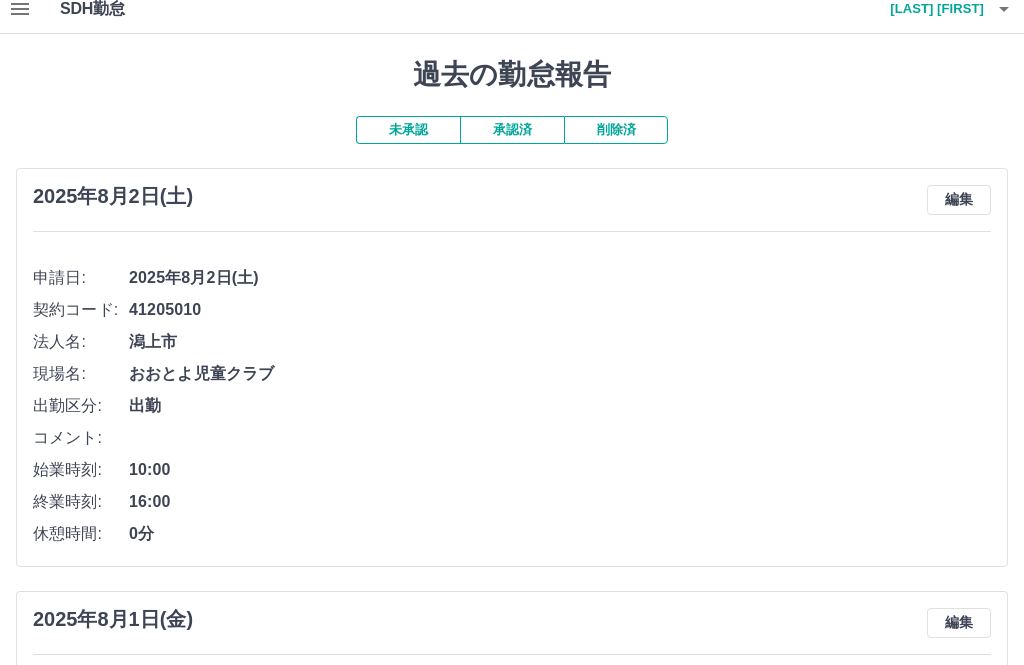 scroll, scrollTop: 0, scrollLeft: 0, axis: both 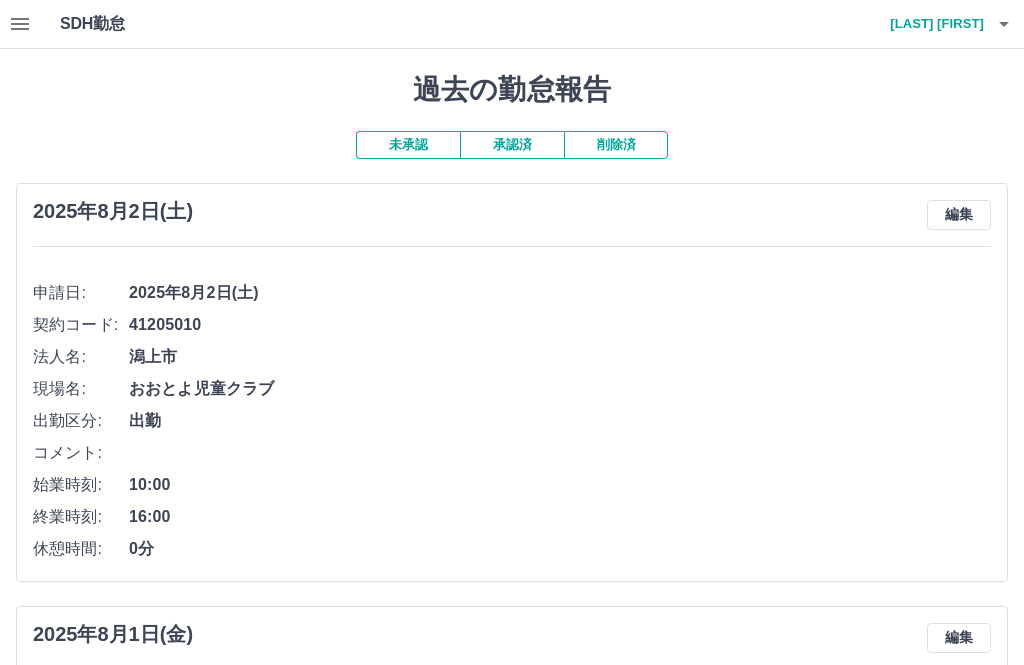 click 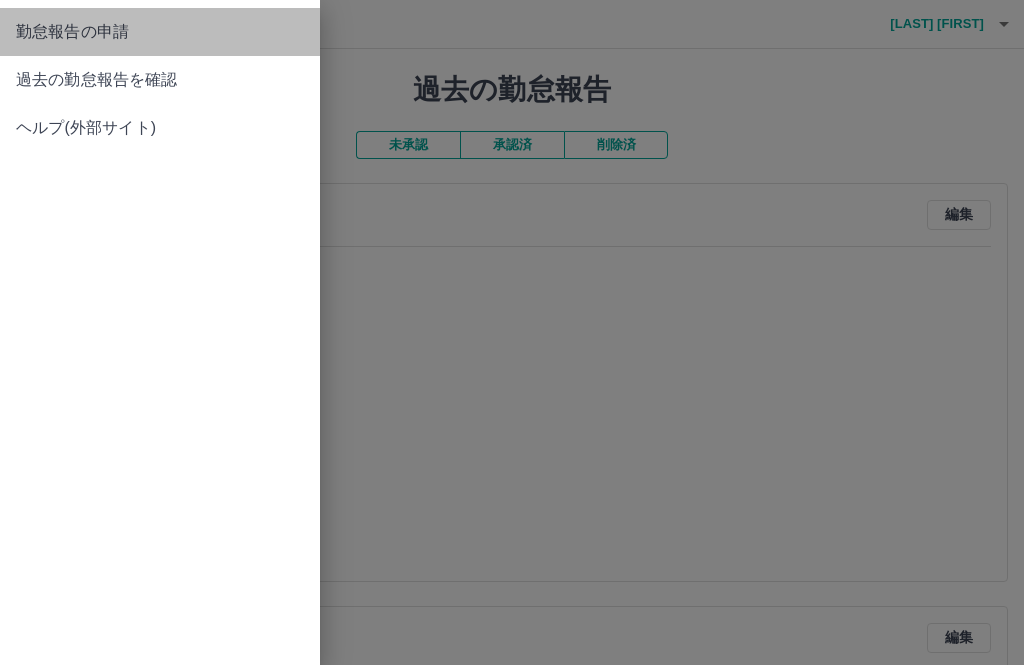 click on "勤怠報告の申請" at bounding box center [160, 32] 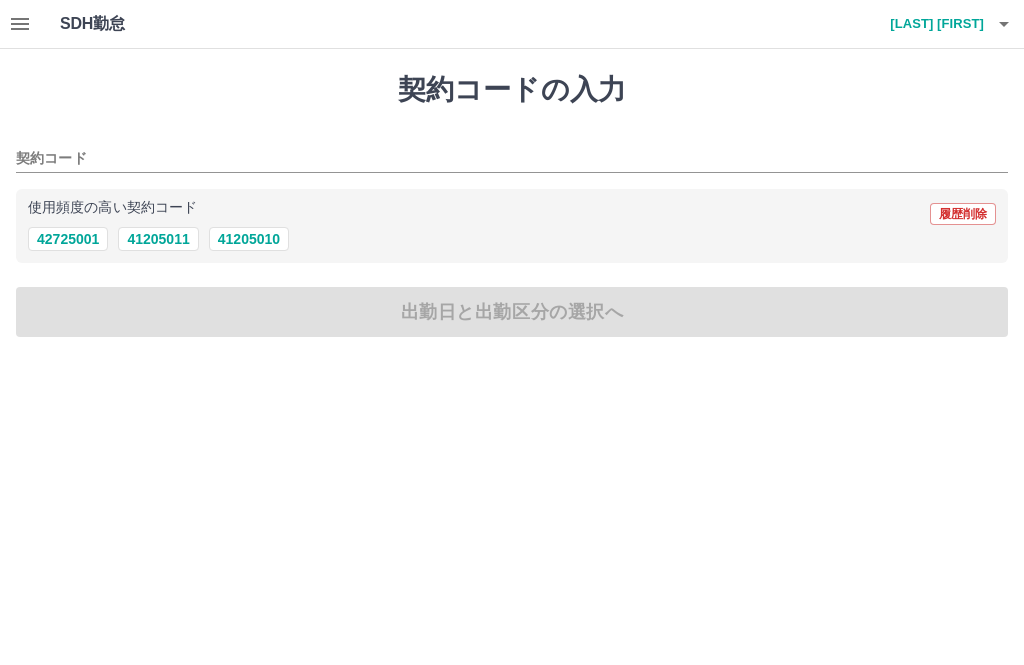 click on "41205010" at bounding box center [249, 239] 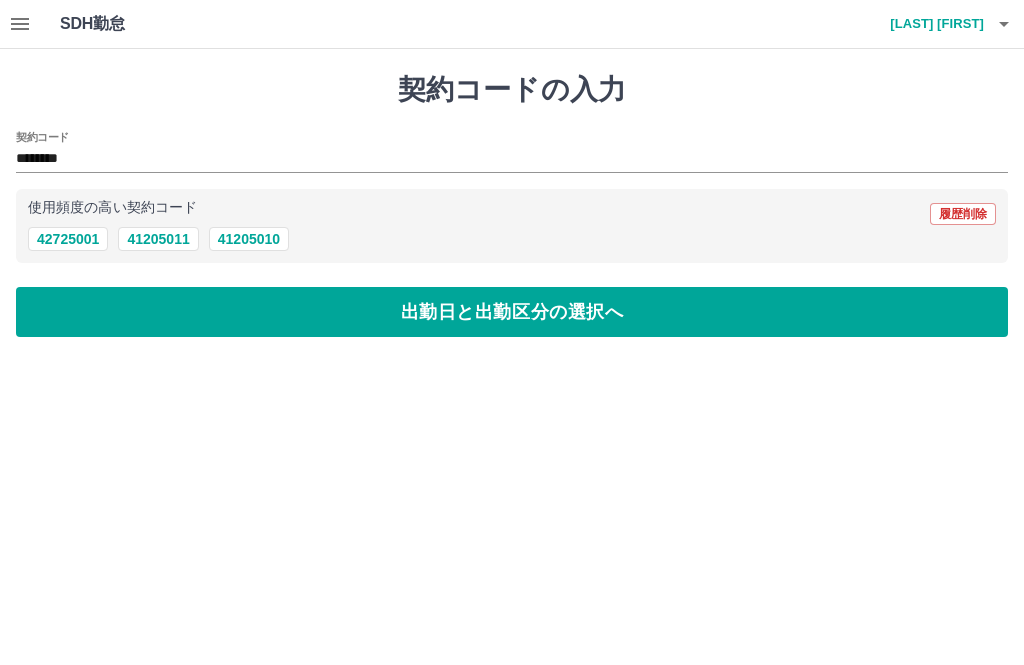 click on "出勤日と出勤区分の選択へ" at bounding box center (512, 312) 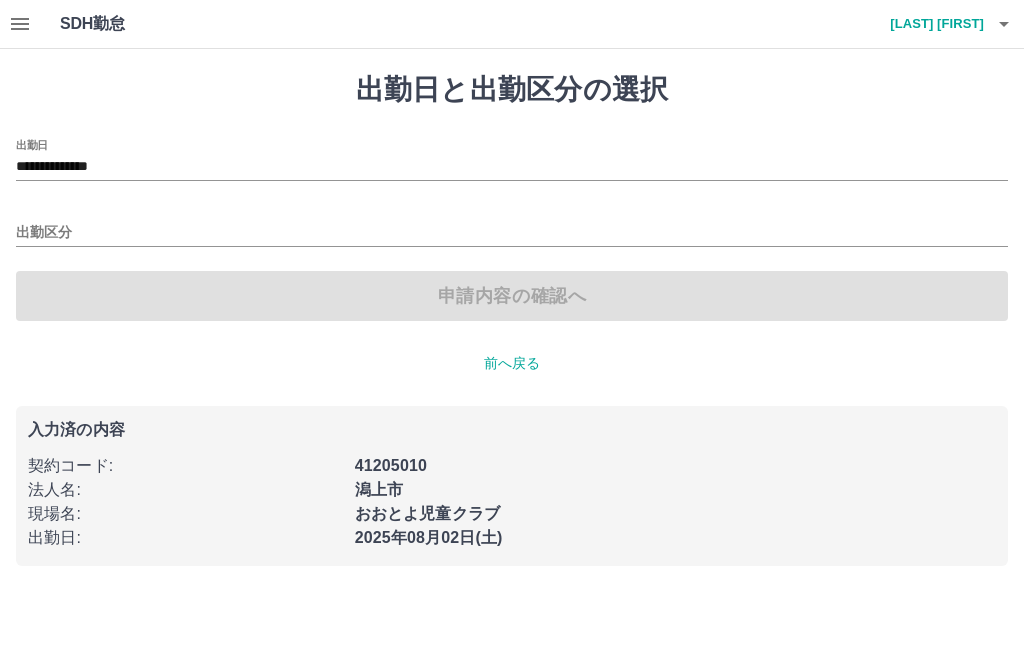 click on "**********" at bounding box center [512, 167] 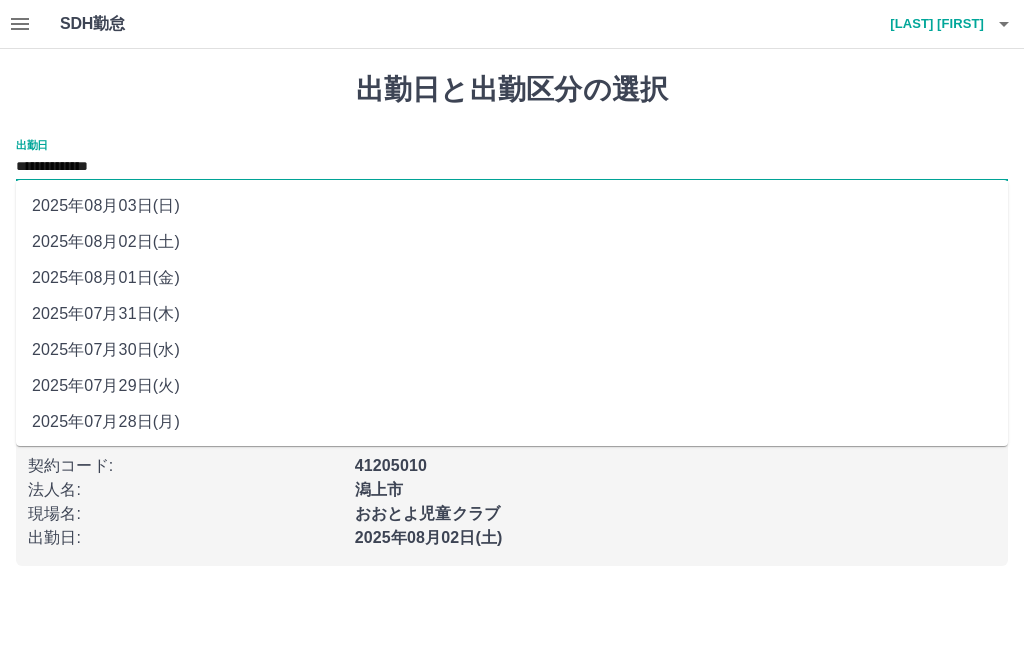 click on "2025年08月02日(土)" at bounding box center [512, 242] 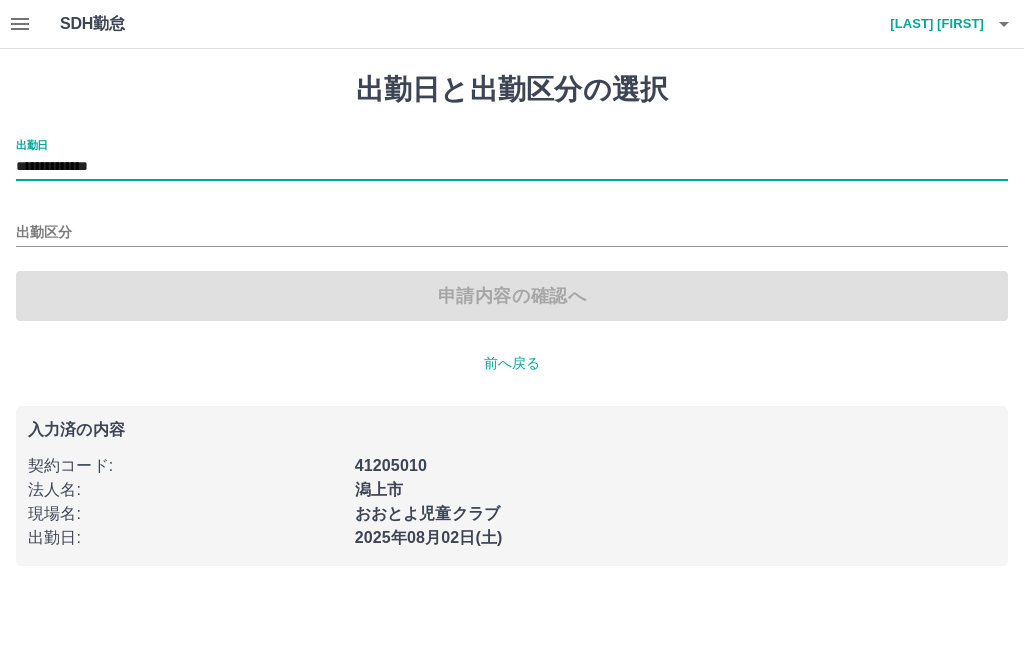 click on "出勤区分" at bounding box center [512, 233] 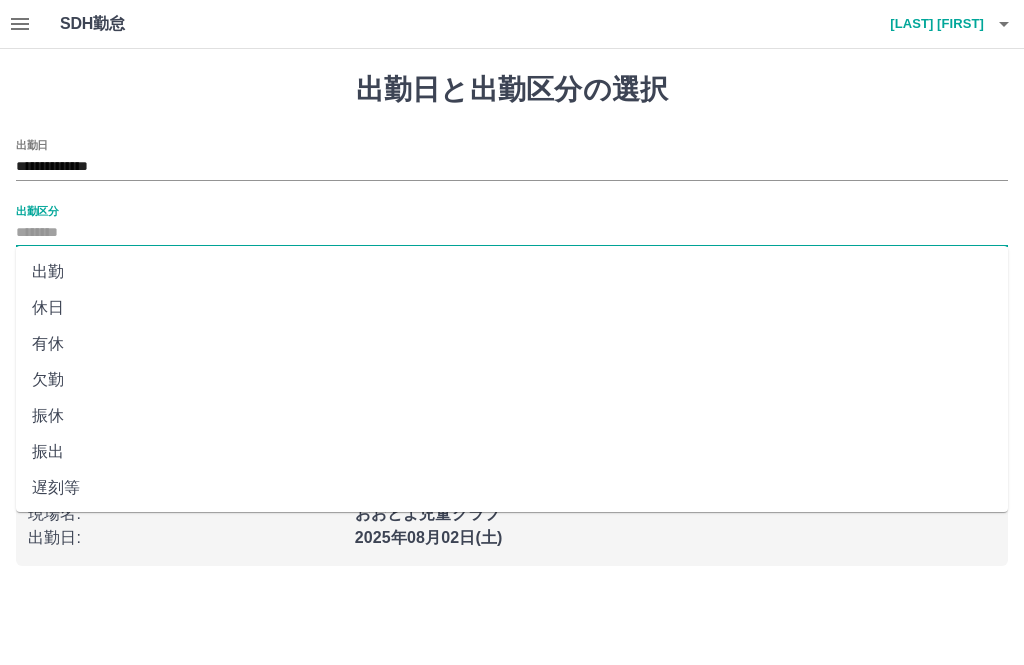 click on "**********" at bounding box center (512, 167) 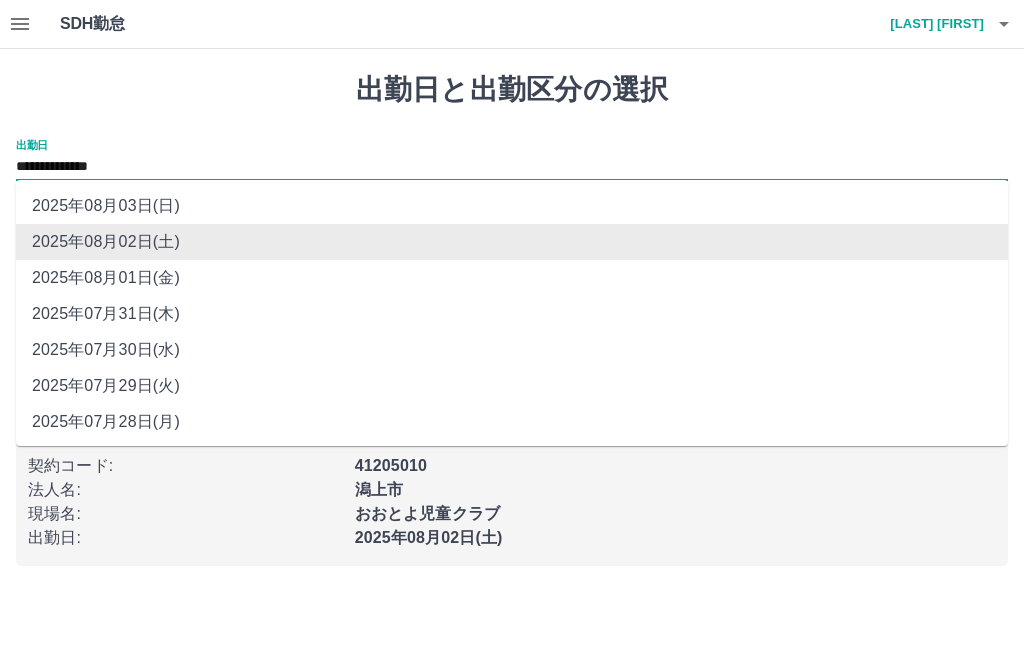 click on "2025年08月02日(土)" at bounding box center (512, 242) 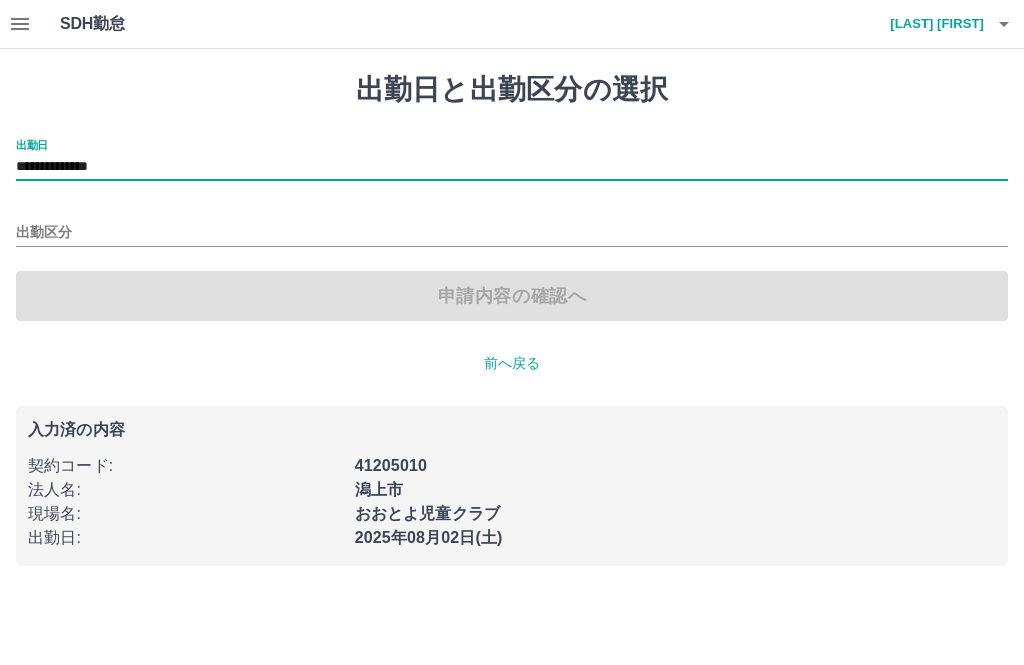 click on "**********" at bounding box center [512, 167] 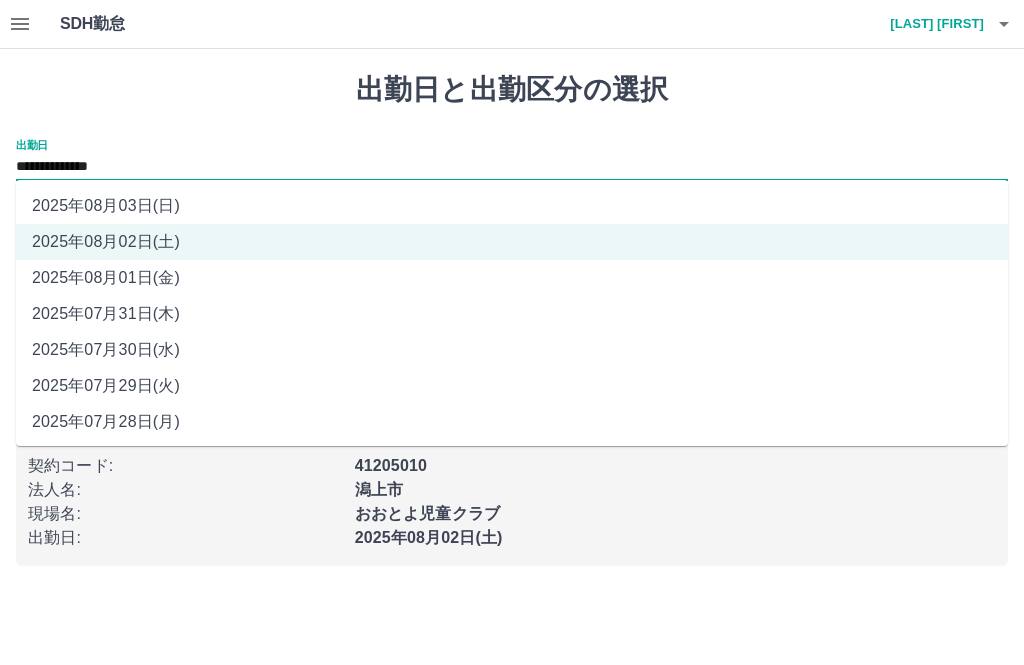 click on "2025年08月03日(日)" at bounding box center (512, 206) 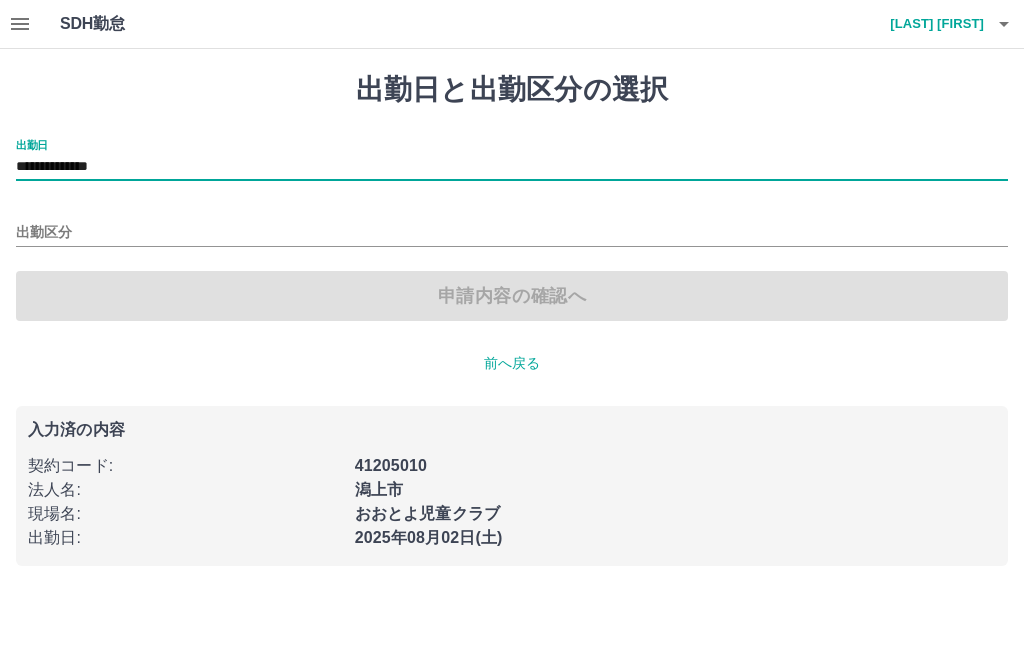 click on "出勤区分" at bounding box center (512, 233) 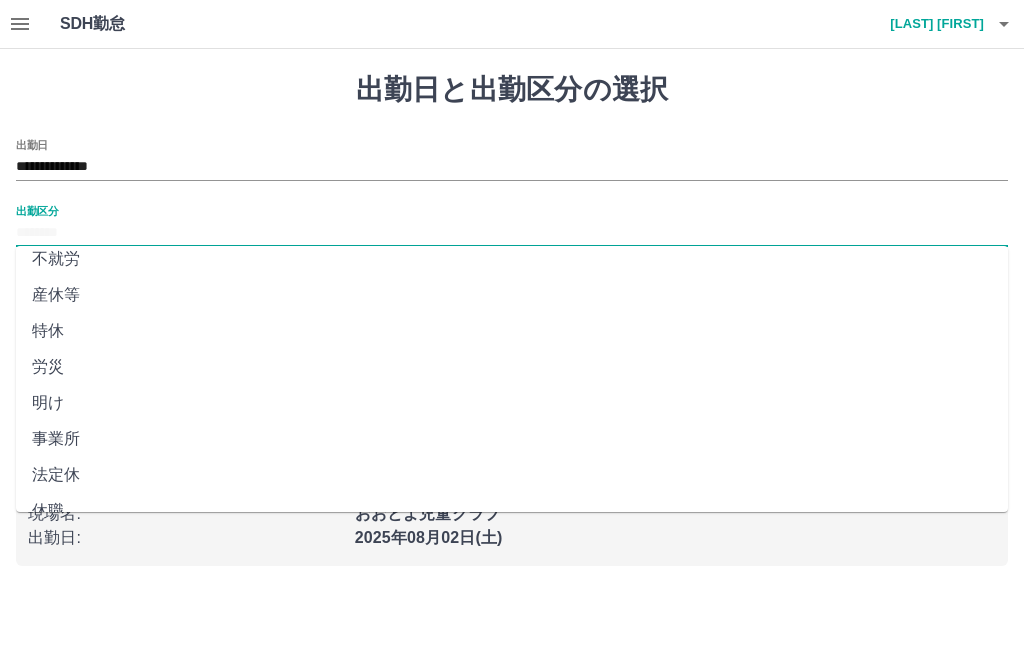 scroll, scrollTop: 372, scrollLeft: 0, axis: vertical 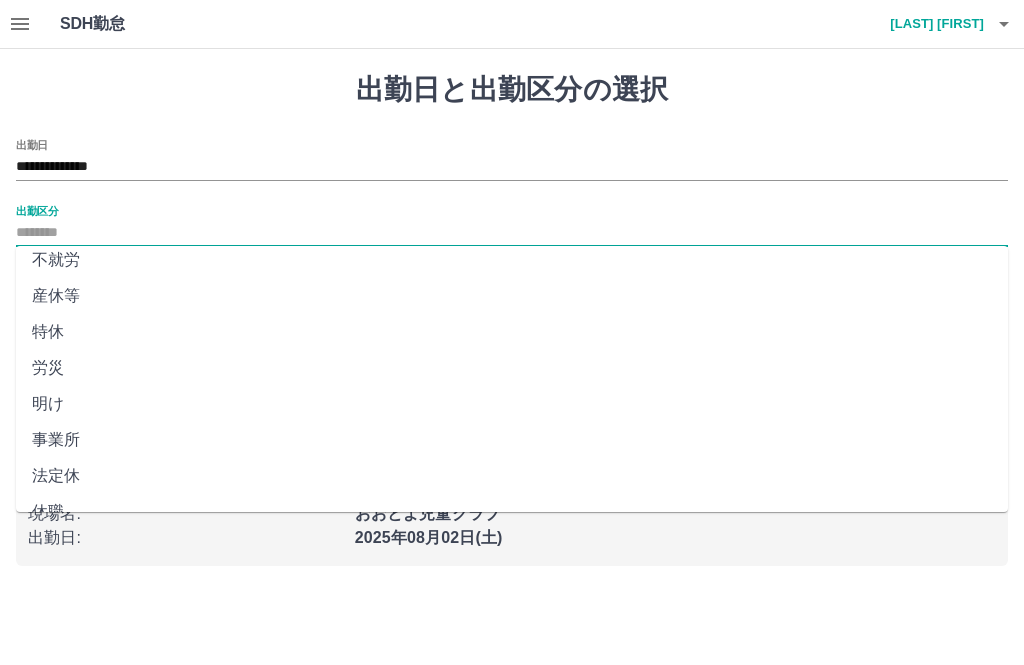click on "法定休" at bounding box center [512, 476] 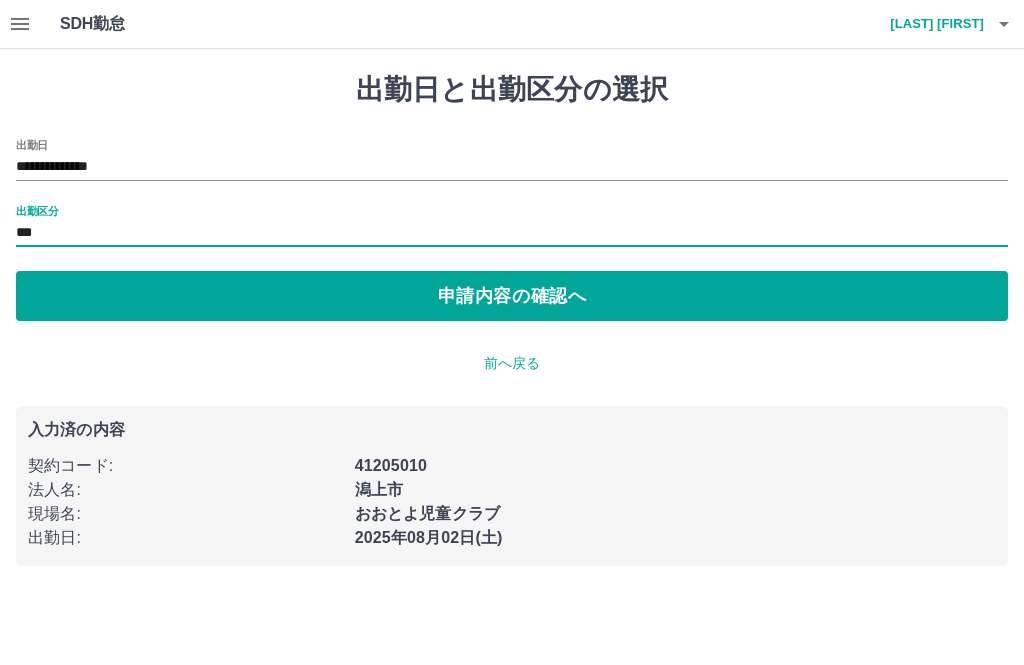 type on "***" 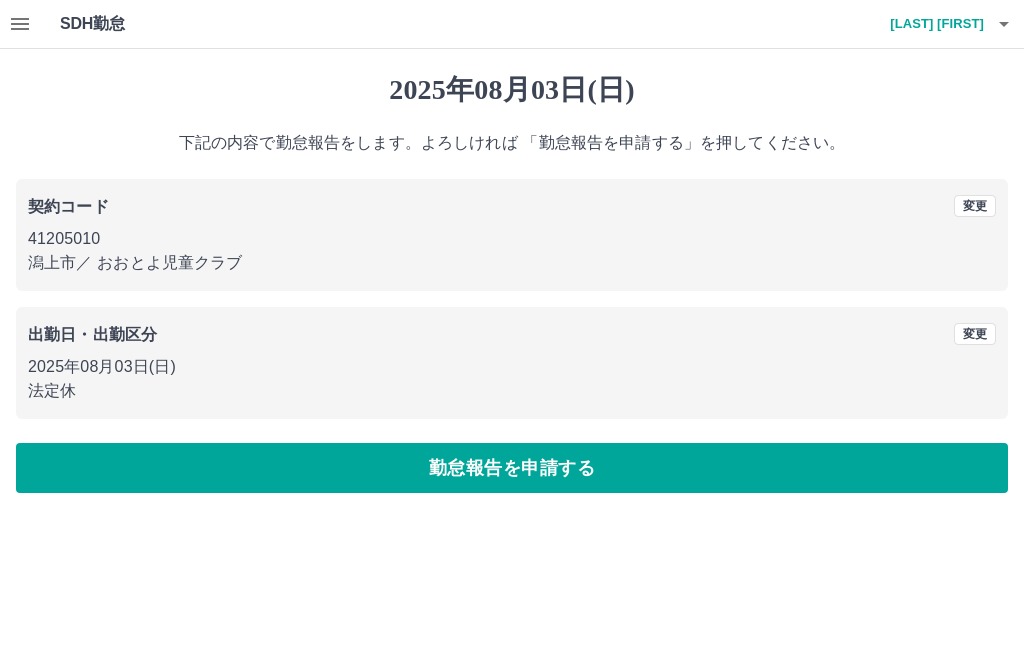 click on "勤怠報告を申請する" at bounding box center (512, 468) 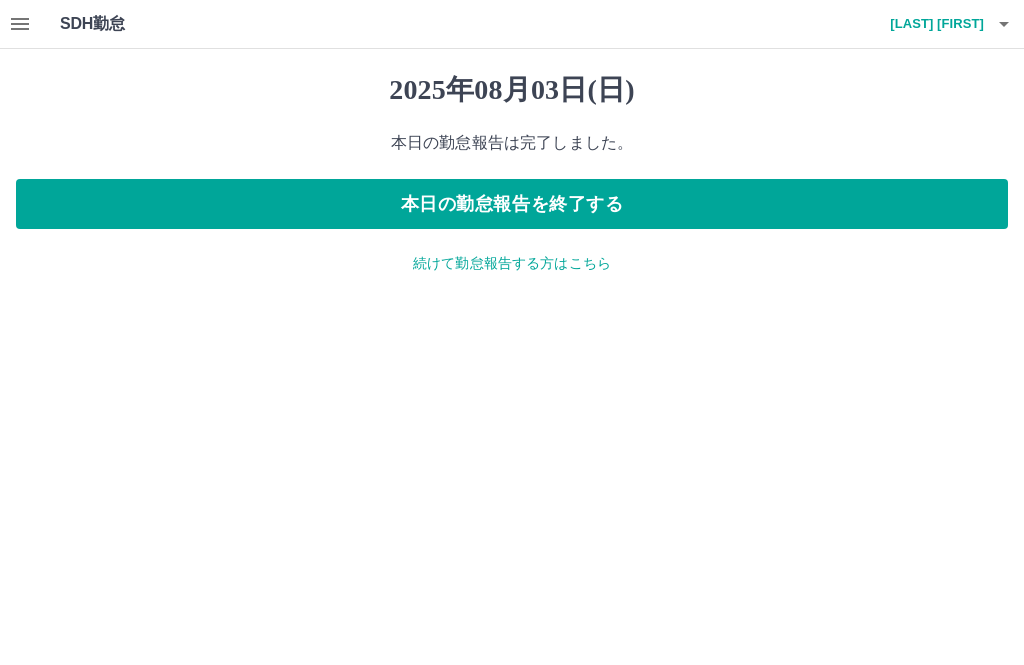 click at bounding box center [20, 24] 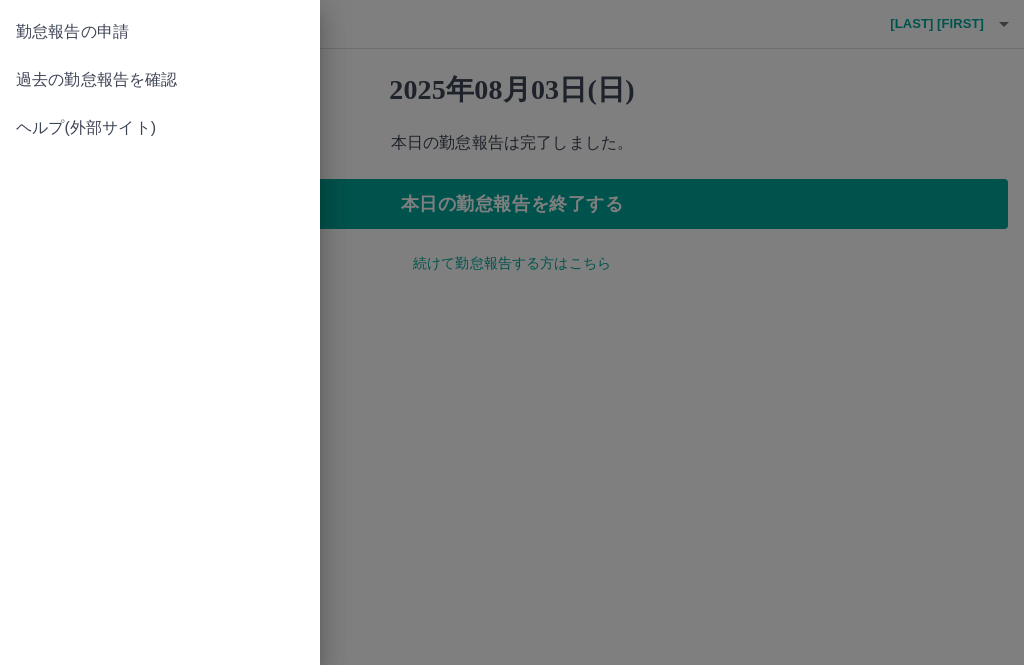 click on "過去の勤怠報告を確認" at bounding box center [160, 80] 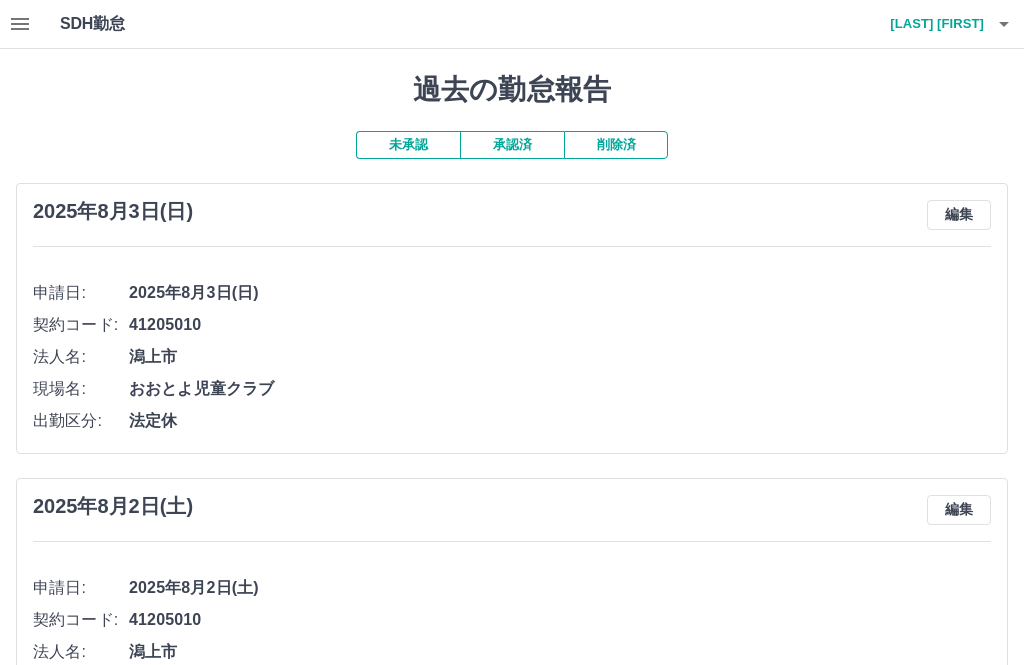 click on "未承認" at bounding box center [408, 145] 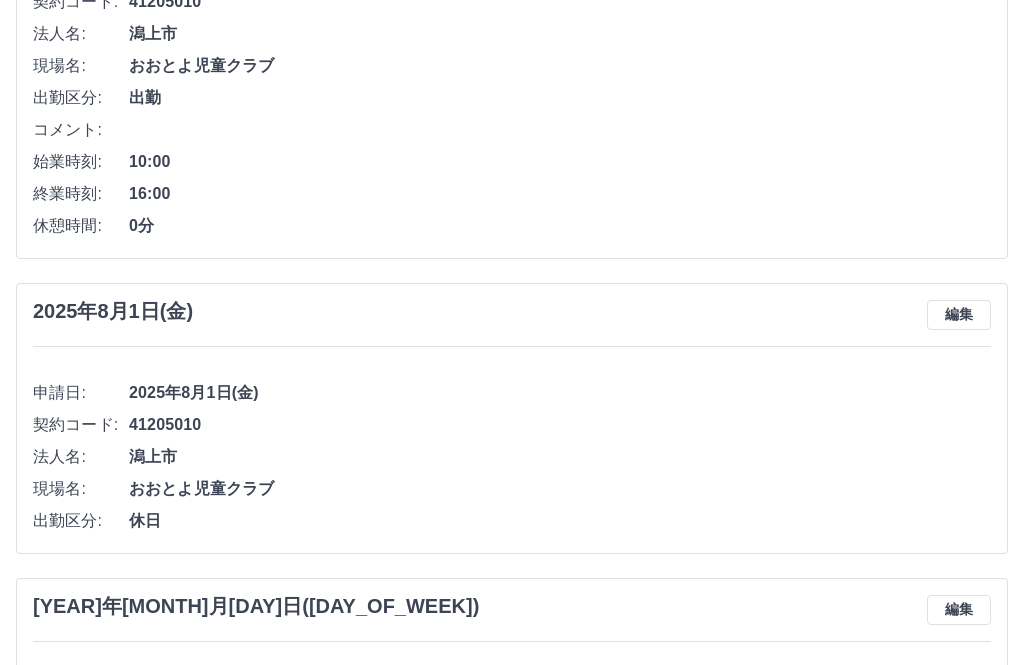 scroll, scrollTop: 608, scrollLeft: 0, axis: vertical 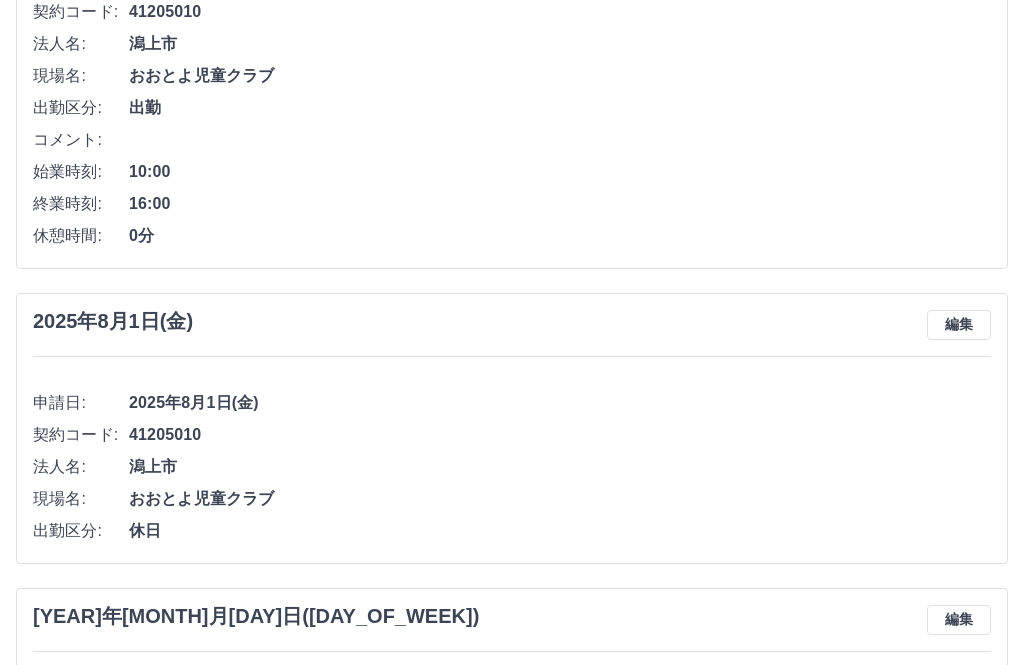 click on "潟上市" at bounding box center (560, 467) 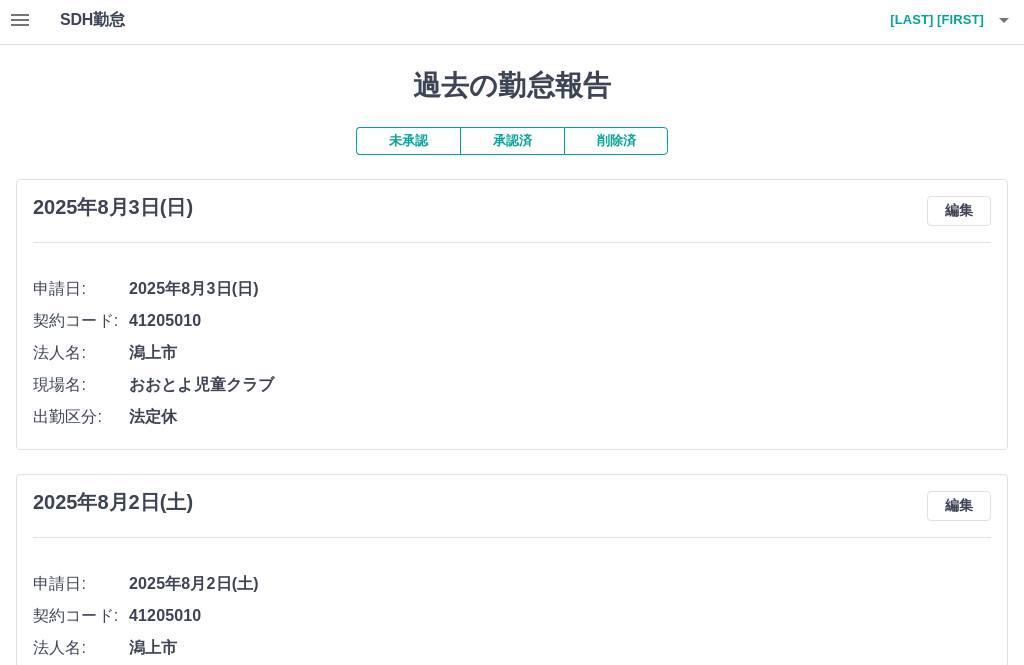 scroll, scrollTop: 0, scrollLeft: 0, axis: both 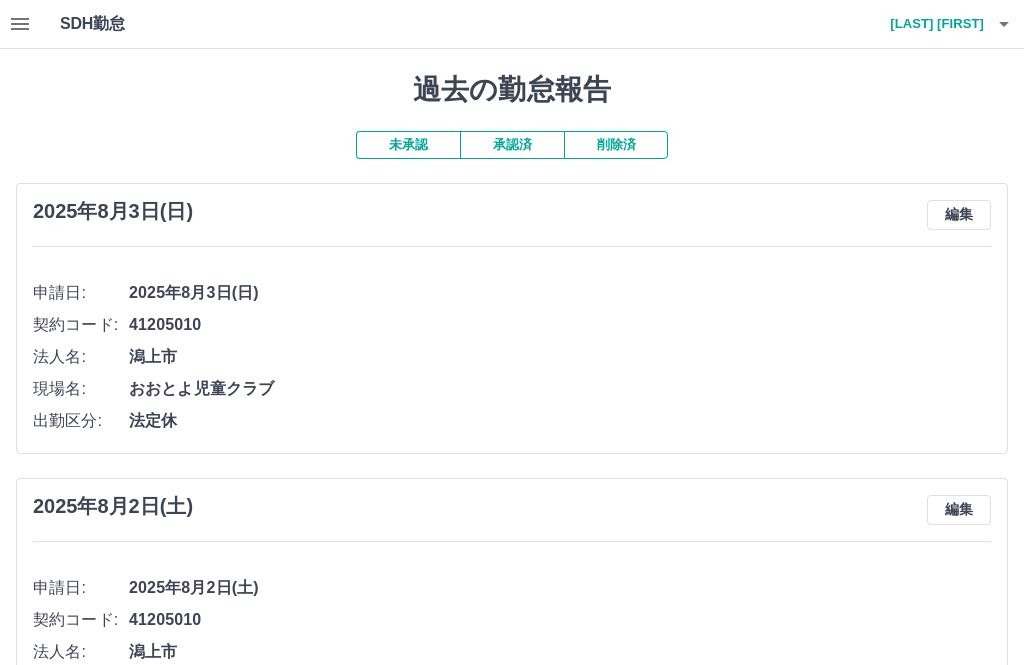 click on "齋藤　和弘" at bounding box center (924, 24) 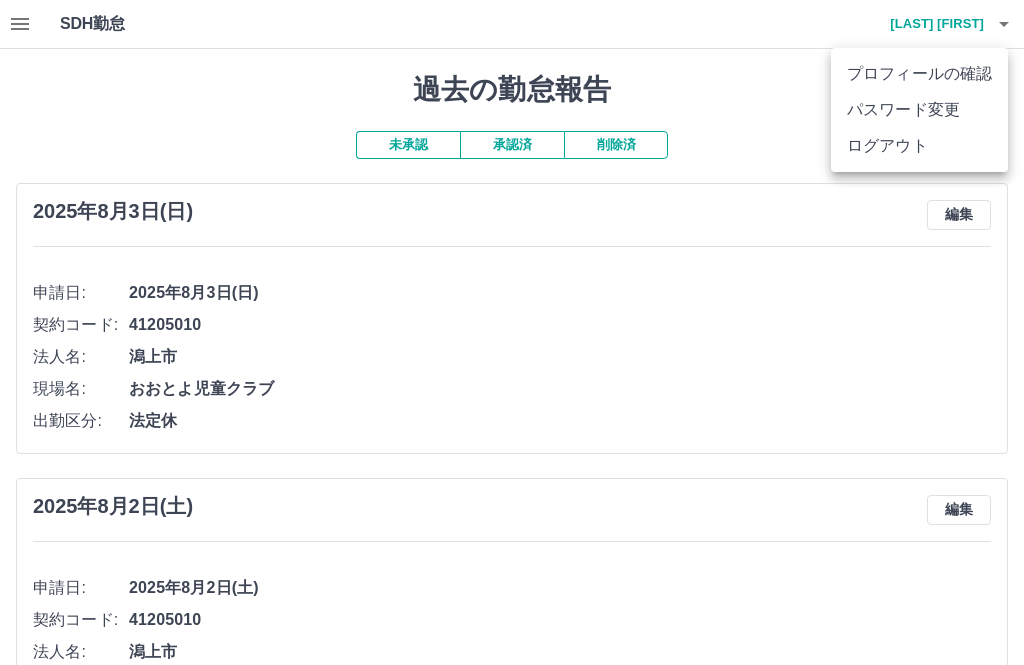 click on "ログアウト" at bounding box center (919, 146) 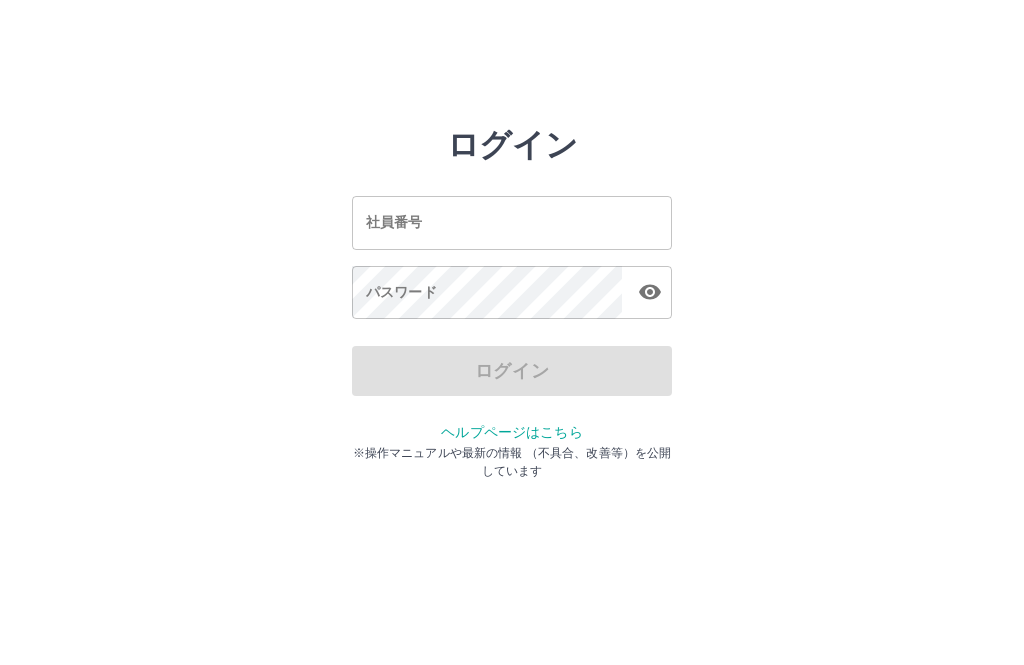 scroll, scrollTop: 0, scrollLeft: 0, axis: both 